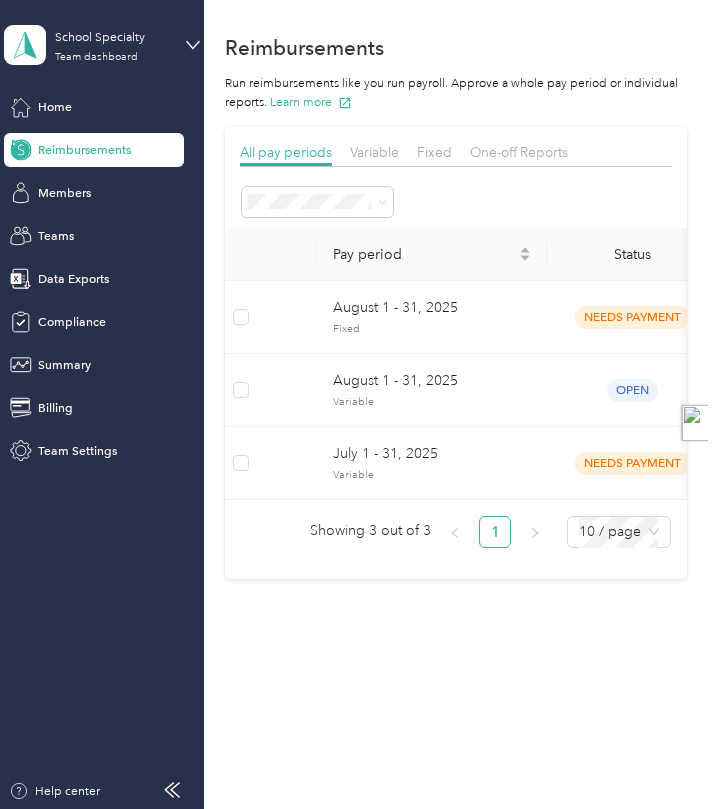 scroll, scrollTop: 0, scrollLeft: 0, axis: both 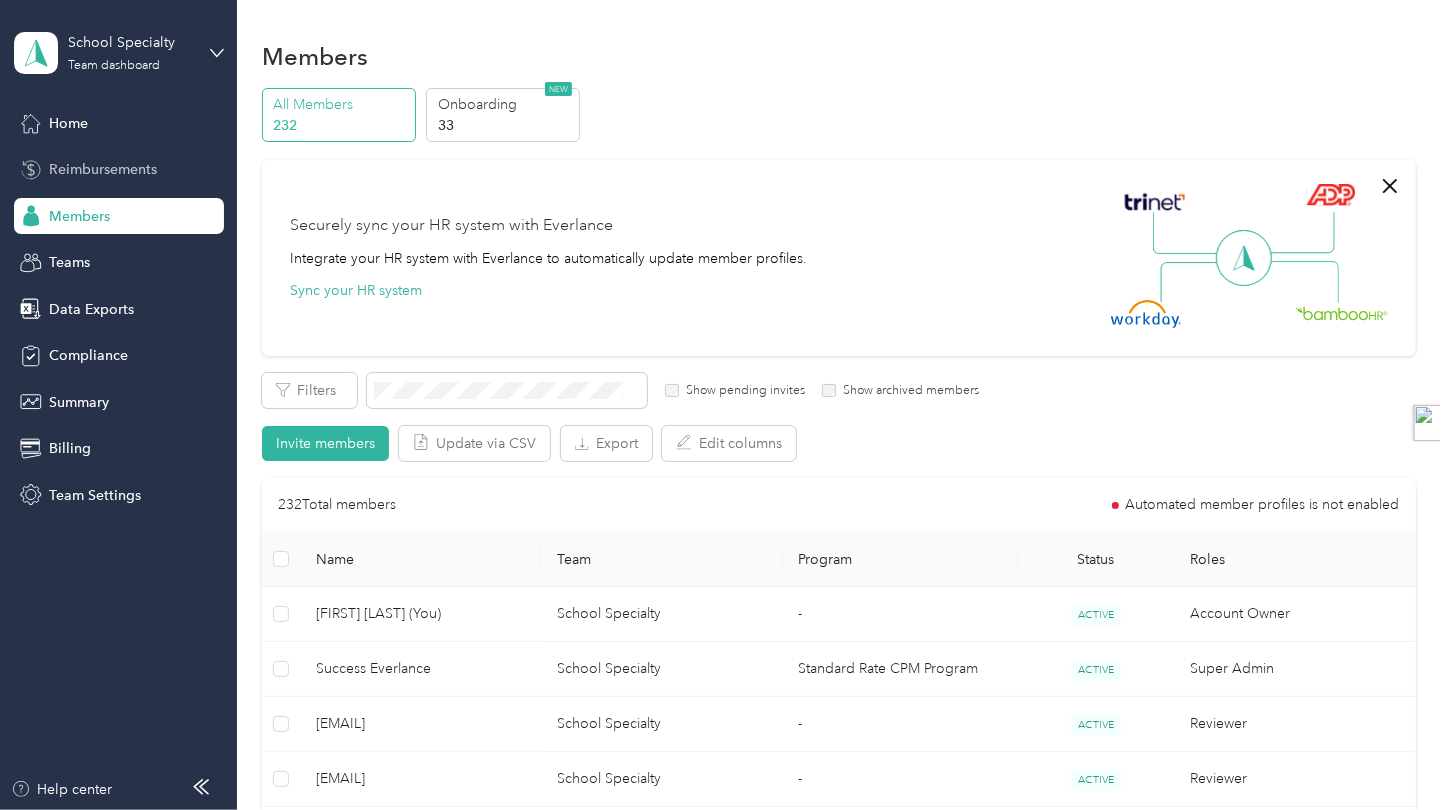 click on "Reimbursements" at bounding box center (103, 169) 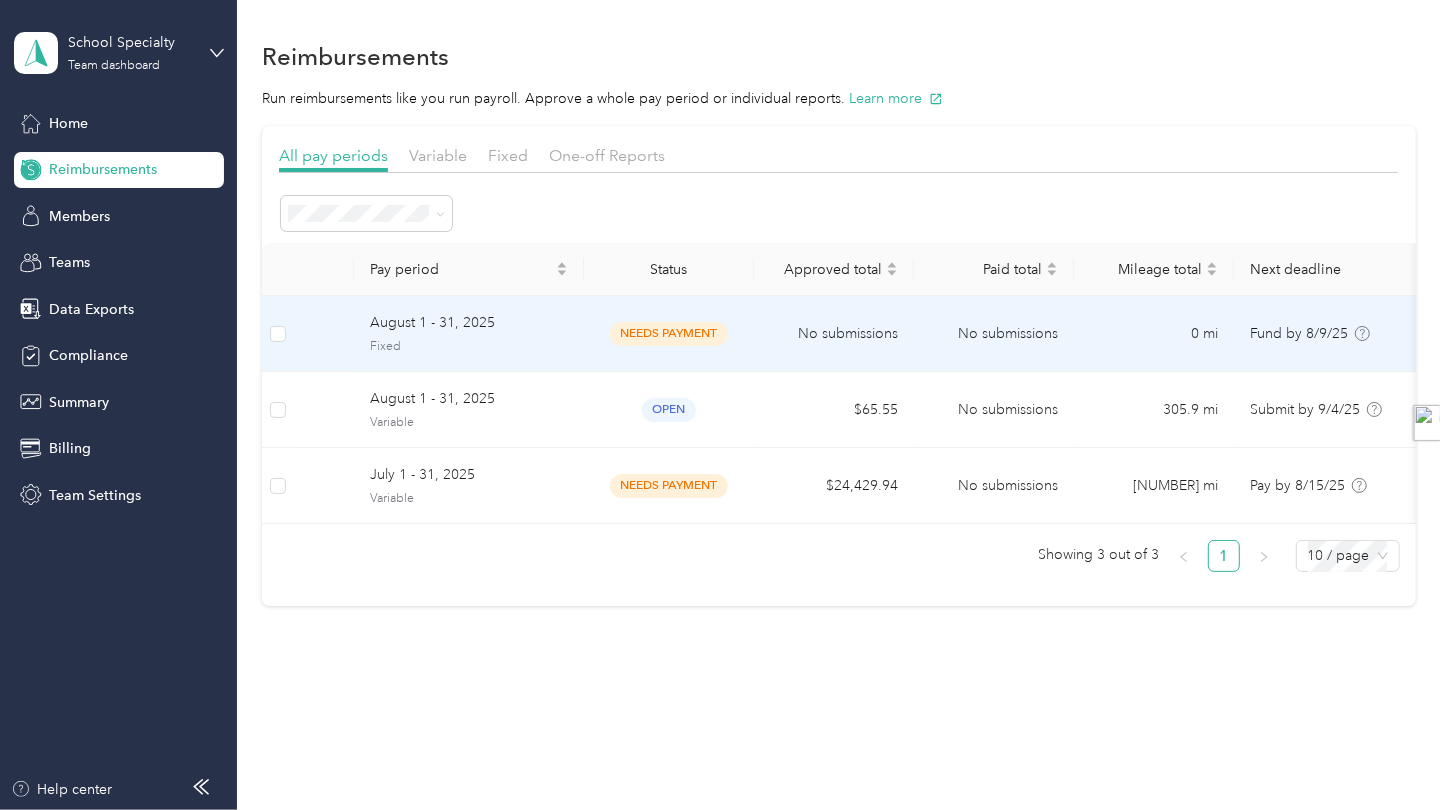 click on "August 1 - 31, 2025" at bounding box center (469, 323) 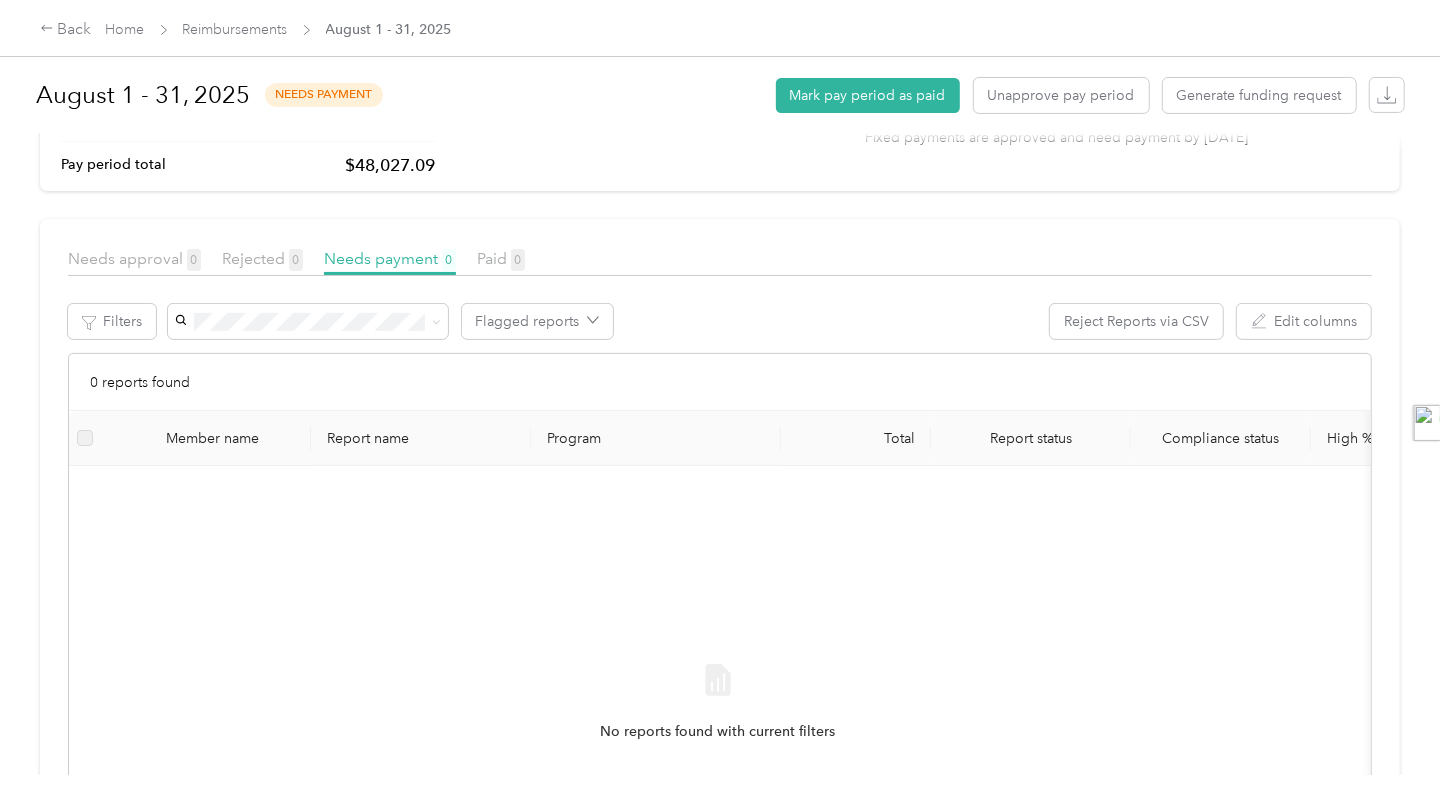 scroll, scrollTop: 300, scrollLeft: 0, axis: vertical 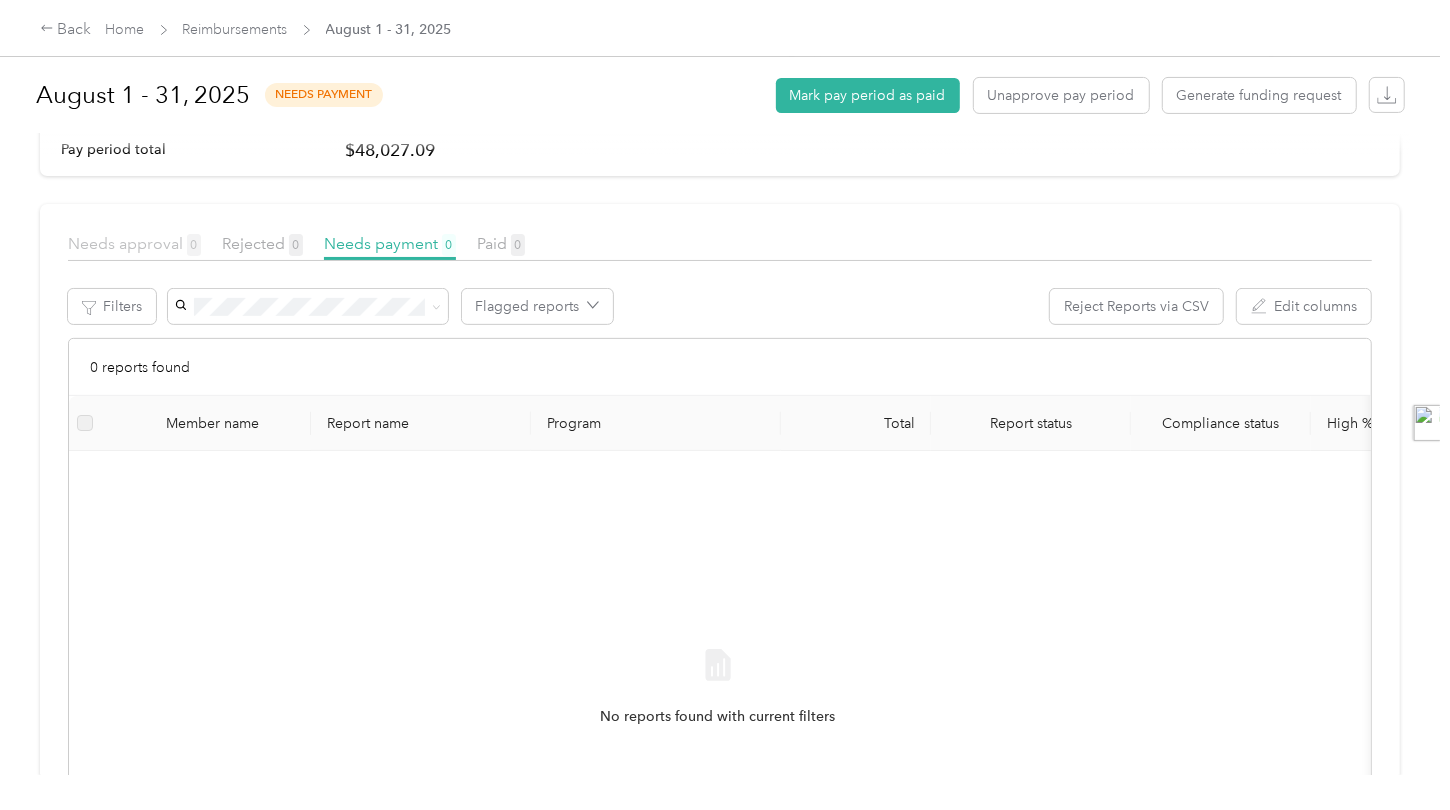 click on "Needs approval   0" at bounding box center (134, 243) 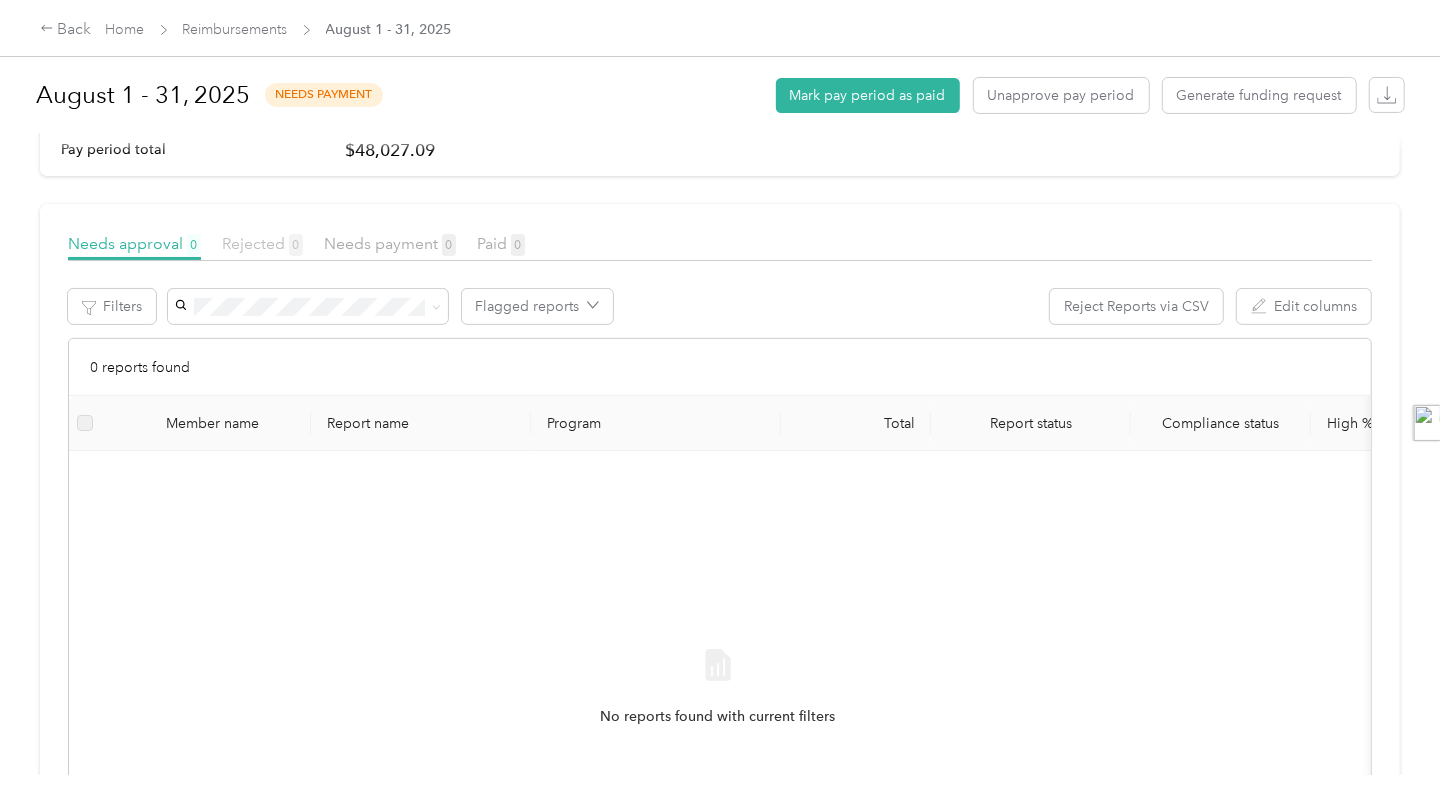 click on "Rejected   0" at bounding box center [262, 243] 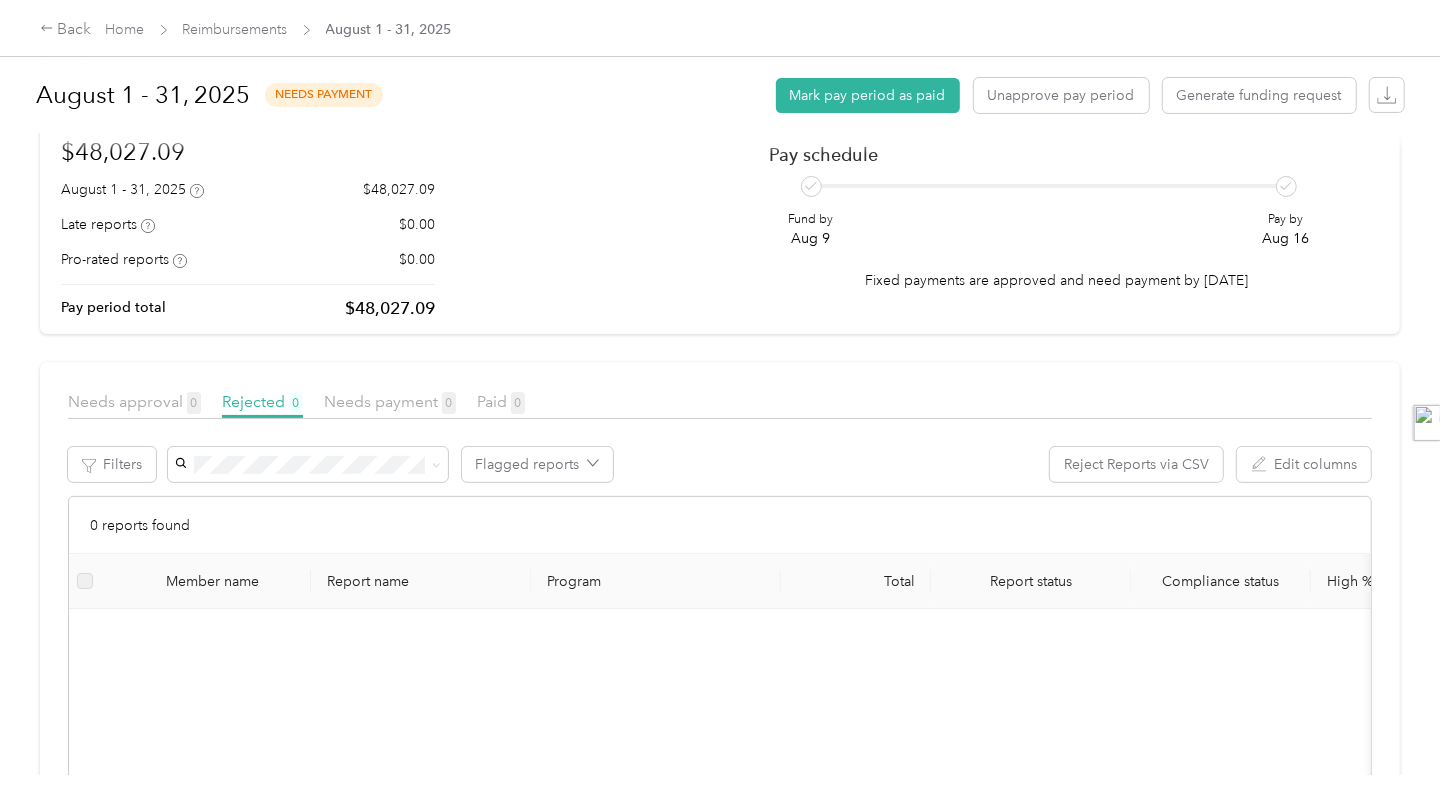 scroll, scrollTop: 0, scrollLeft: 0, axis: both 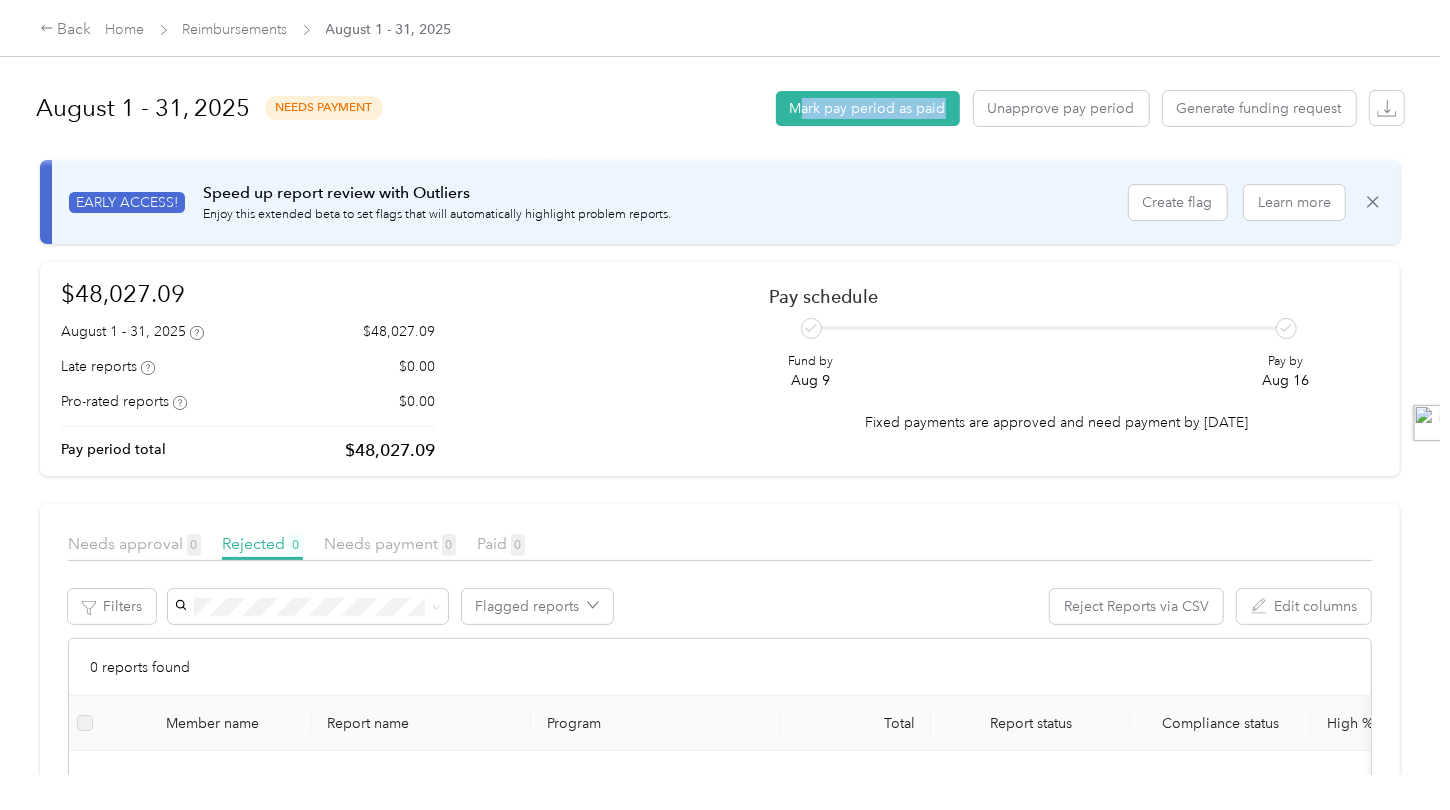 click on "[DATE] - [DATE], [YEAR] needs payment [FIRST] pay period as paid Unapprove pay period Generate funding request" at bounding box center (720, 108) 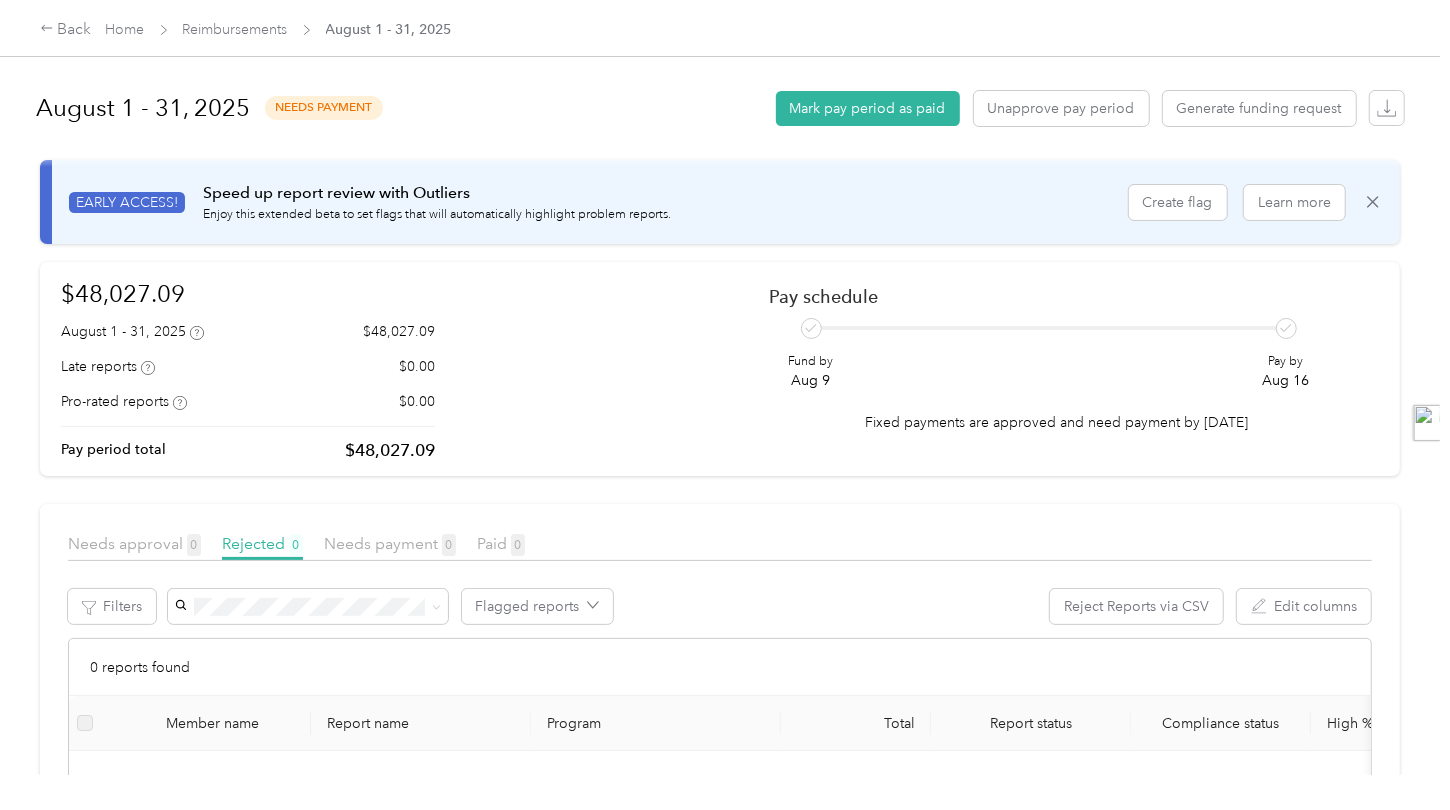 click on "Back Home Reimbursements August 1 - 31, 2025" at bounding box center (725, 28) 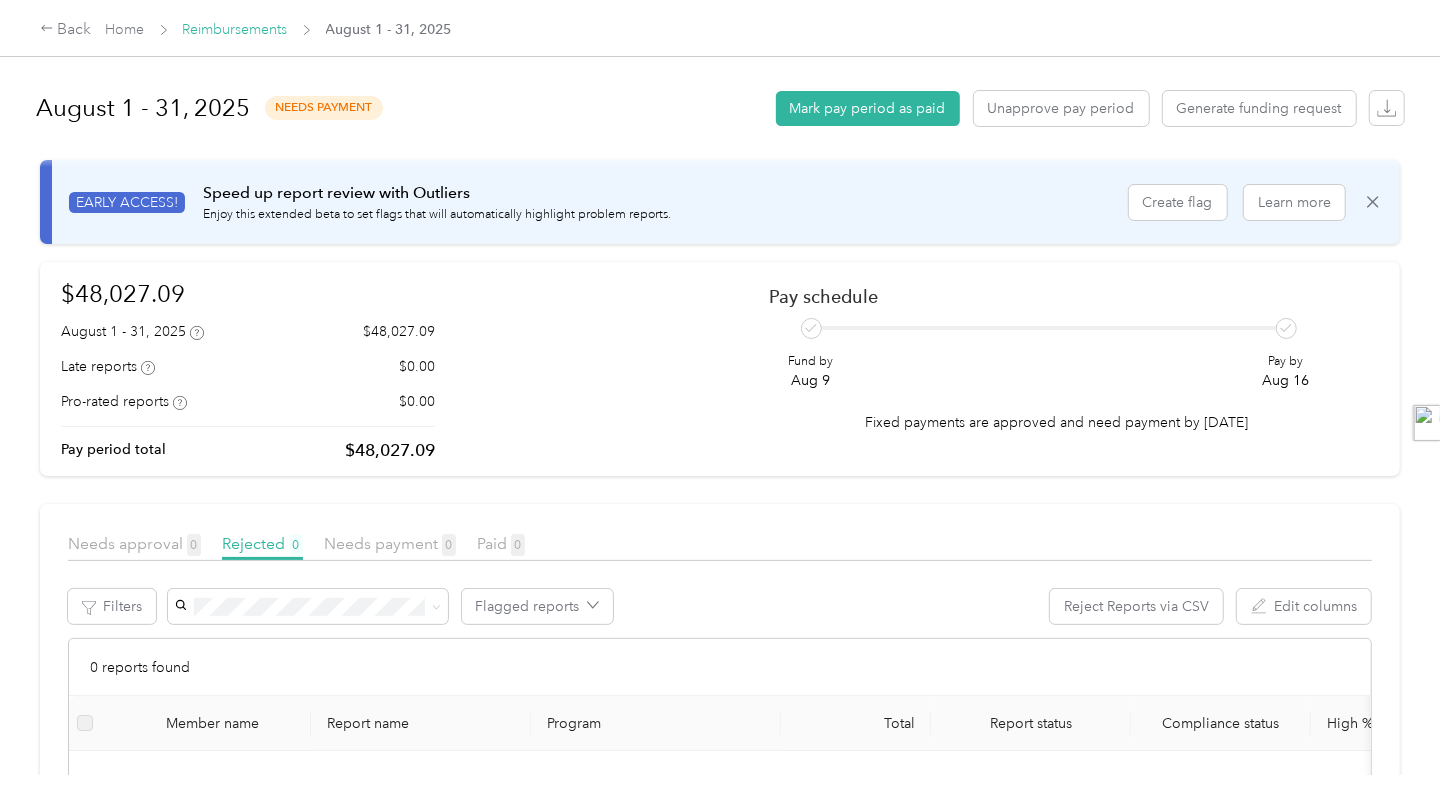 drag, startPoint x: 247, startPoint y: 43, endPoint x: 256, endPoint y: 32, distance: 14.21267 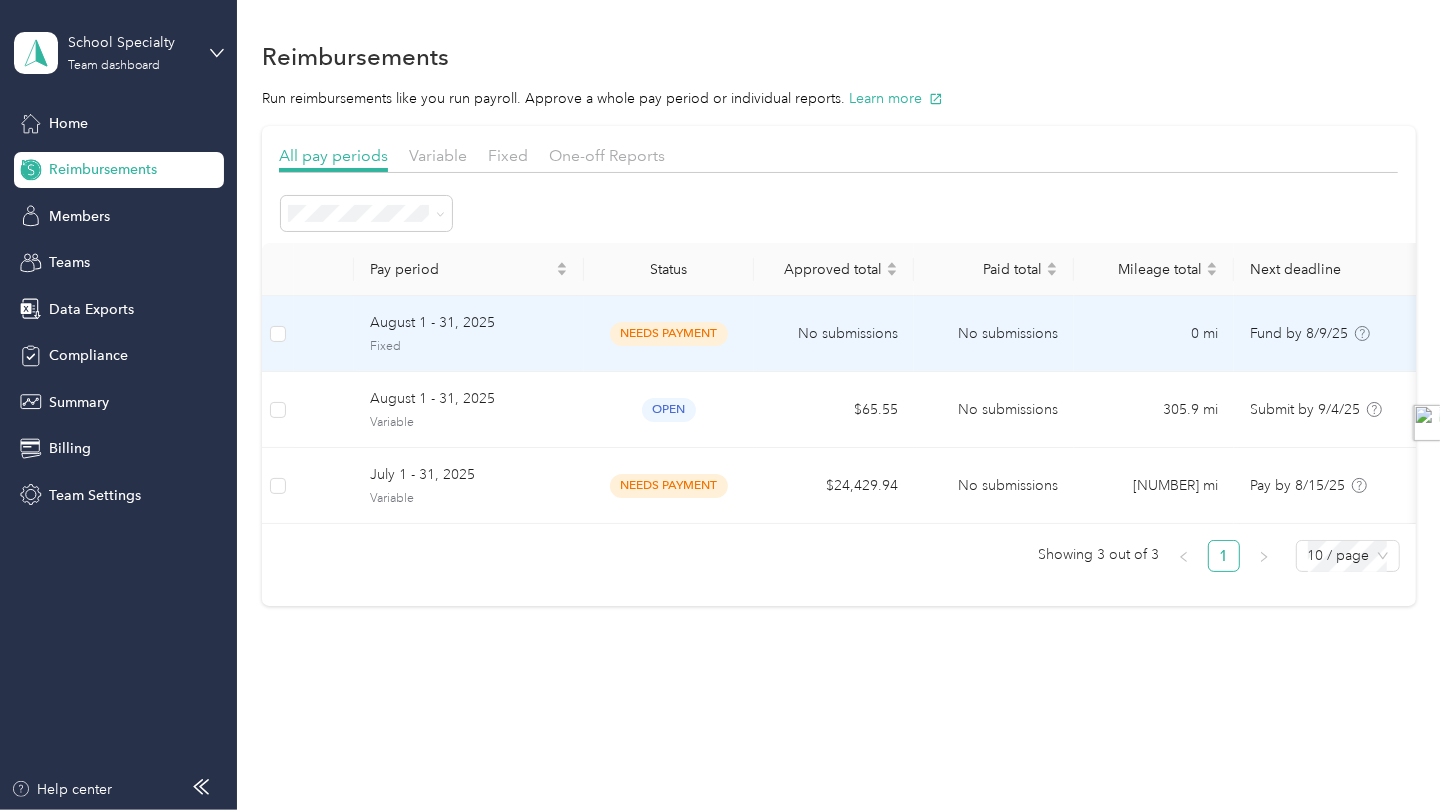 click on "No submissions" at bounding box center [994, 334] 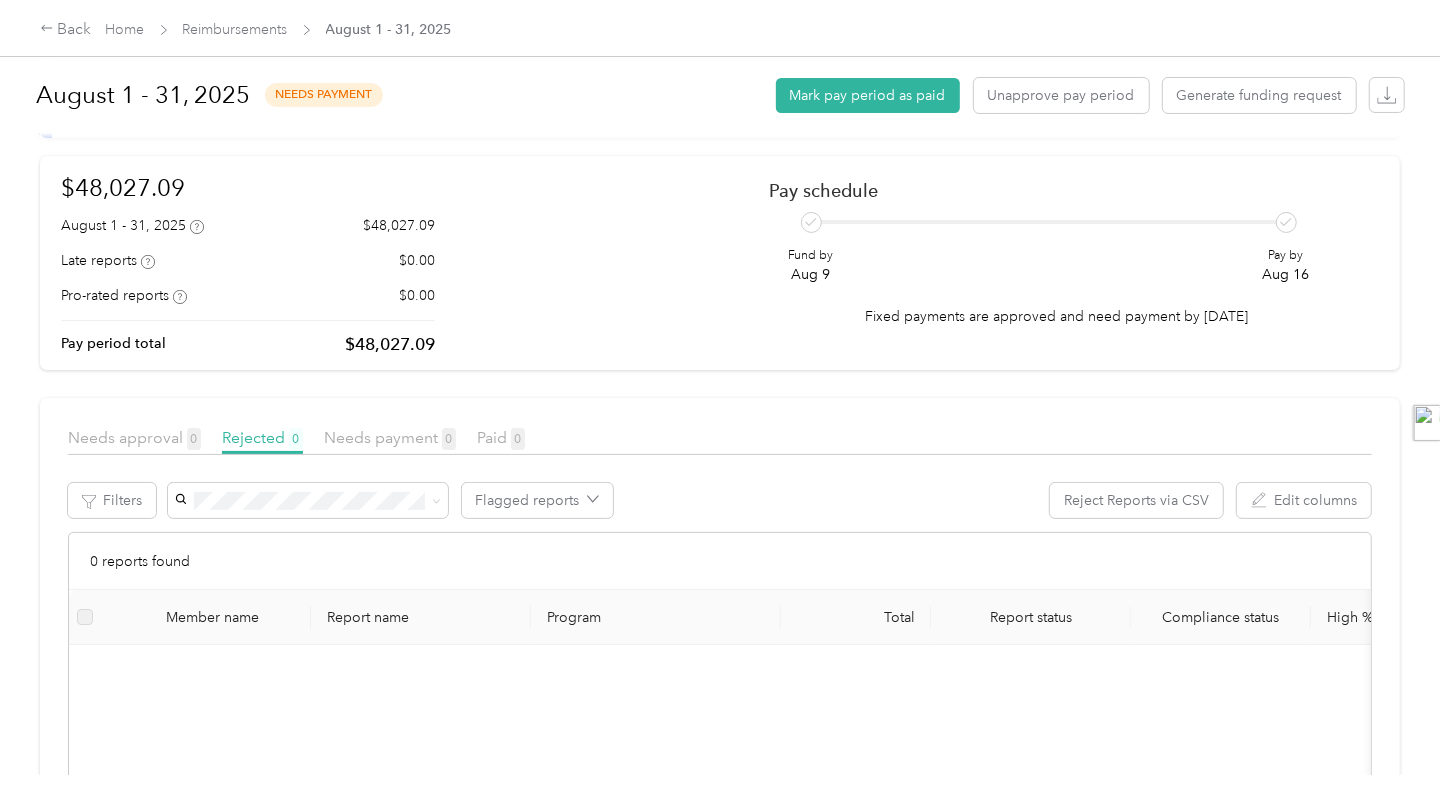 scroll, scrollTop: 0, scrollLeft: 0, axis: both 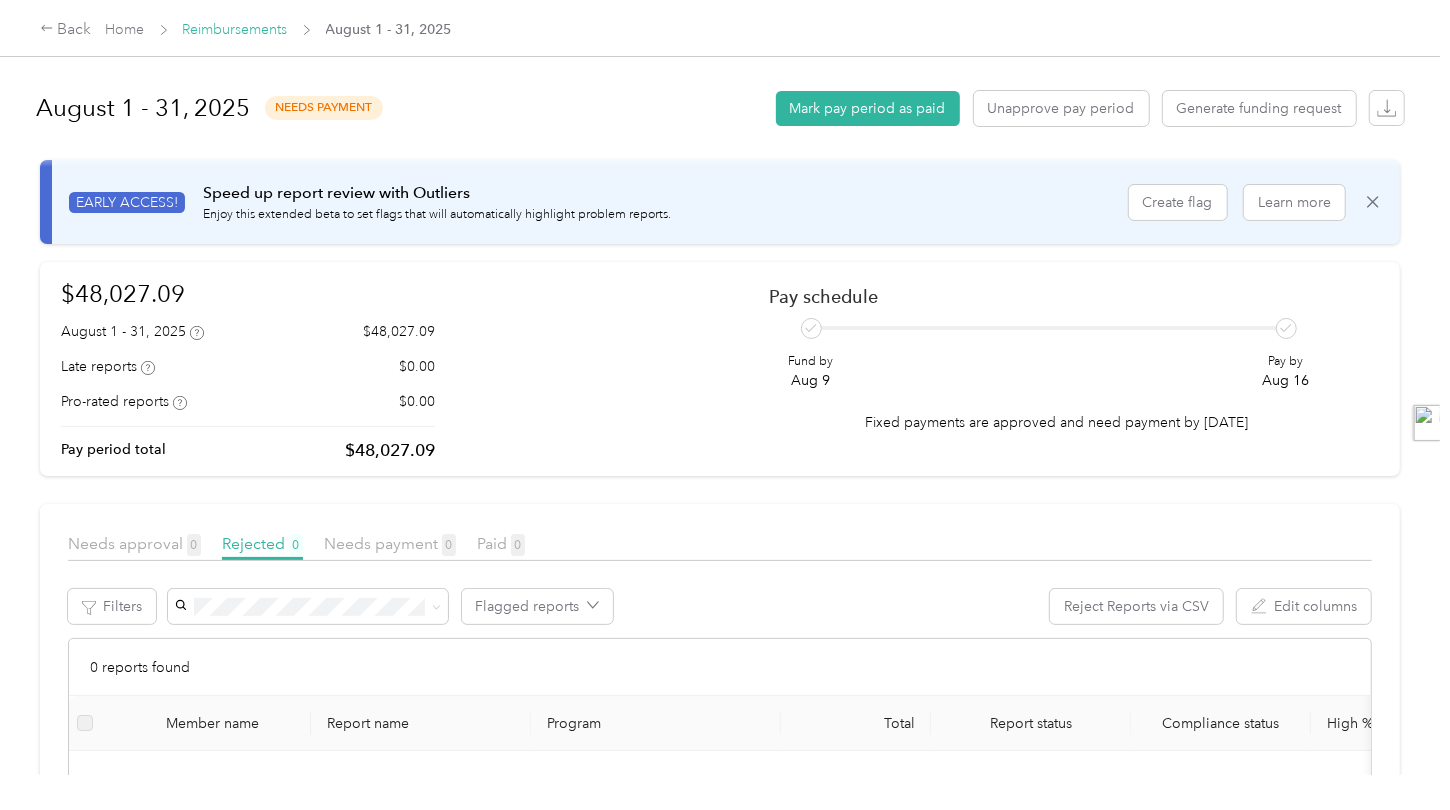click on "Reimbursements" at bounding box center [235, 29] 